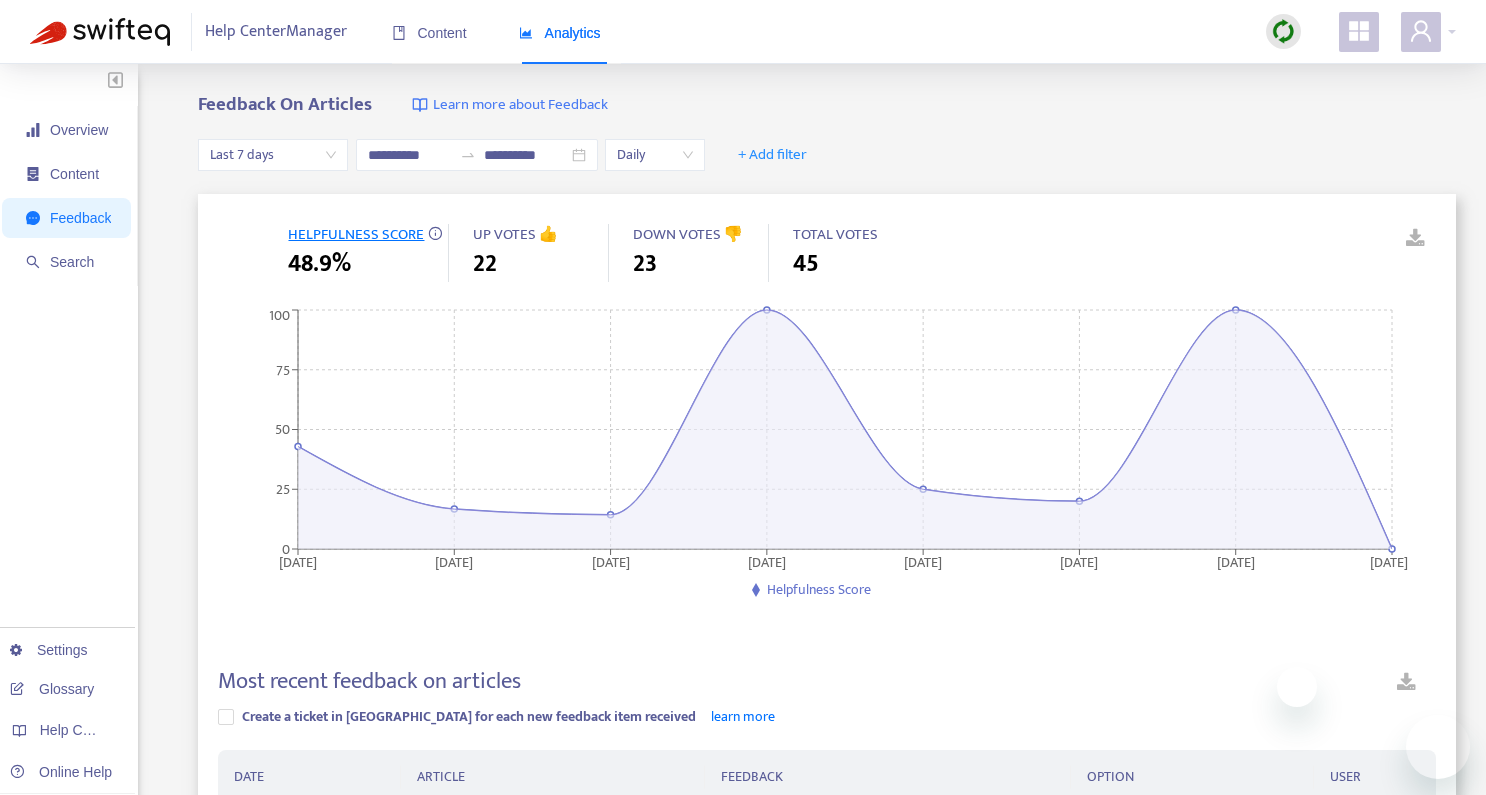 scroll, scrollTop: 504, scrollLeft: 0, axis: vertical 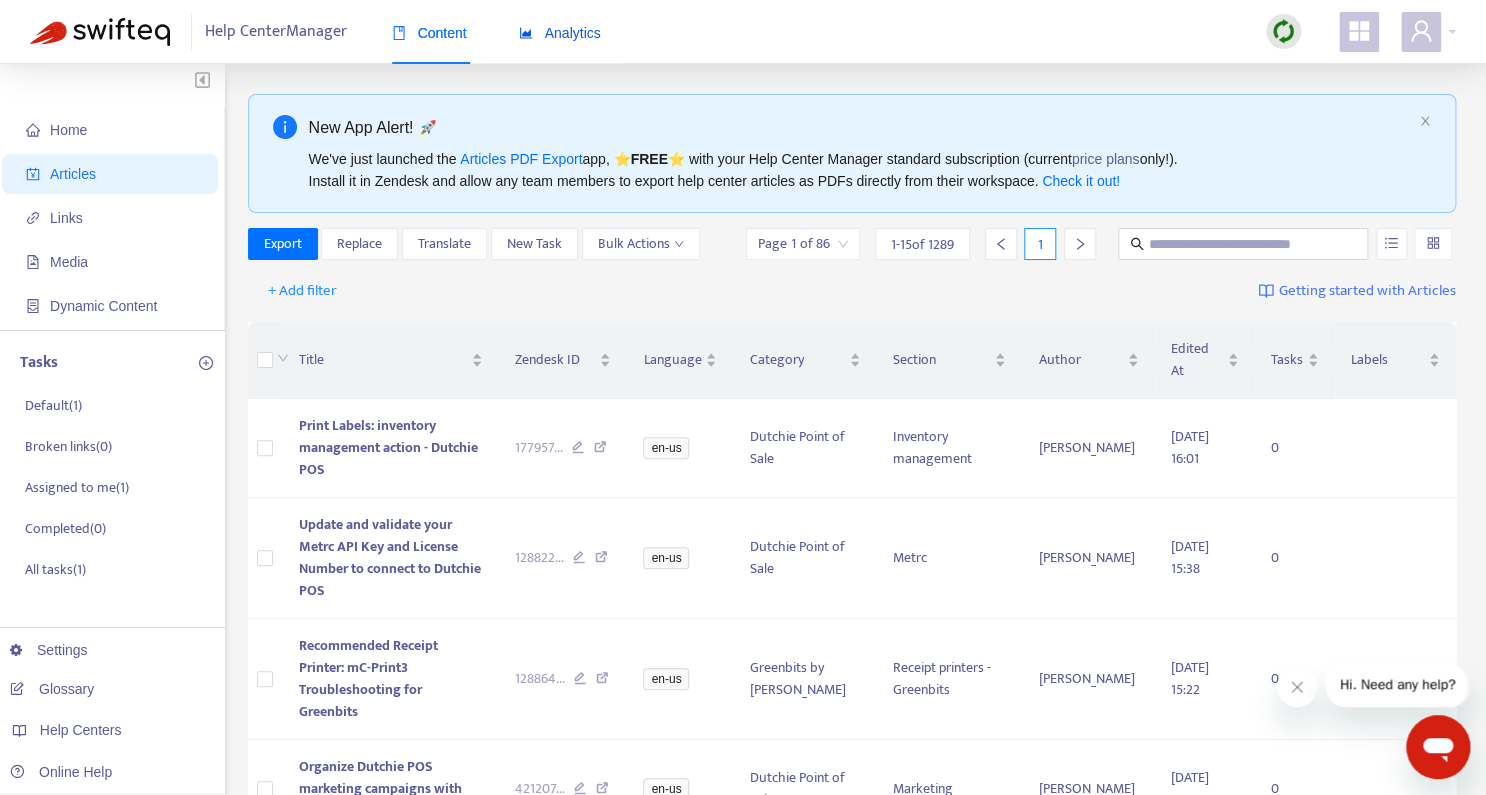 click on "Analytics" at bounding box center [560, 33] 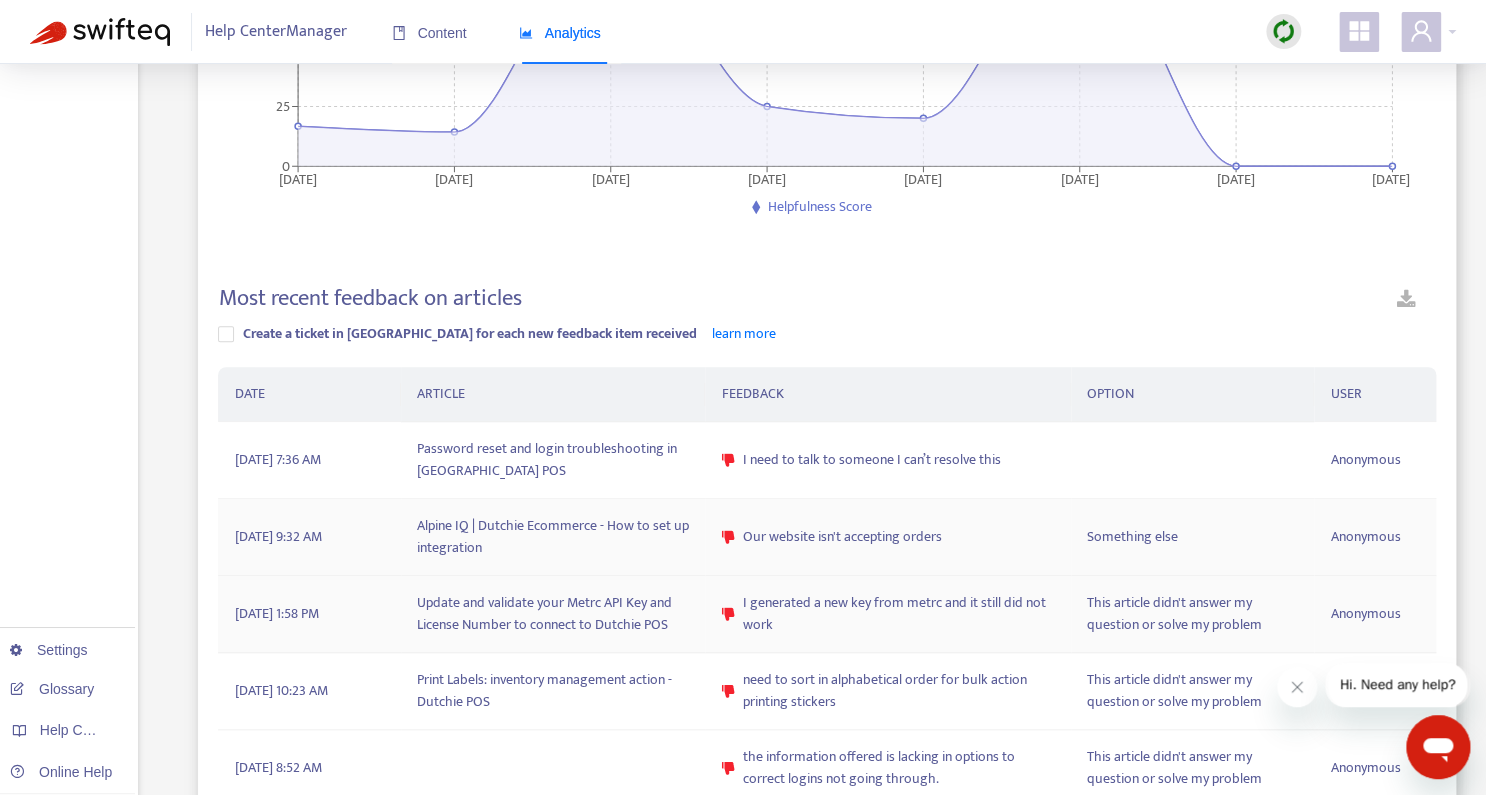 scroll, scrollTop: 386, scrollLeft: 0, axis: vertical 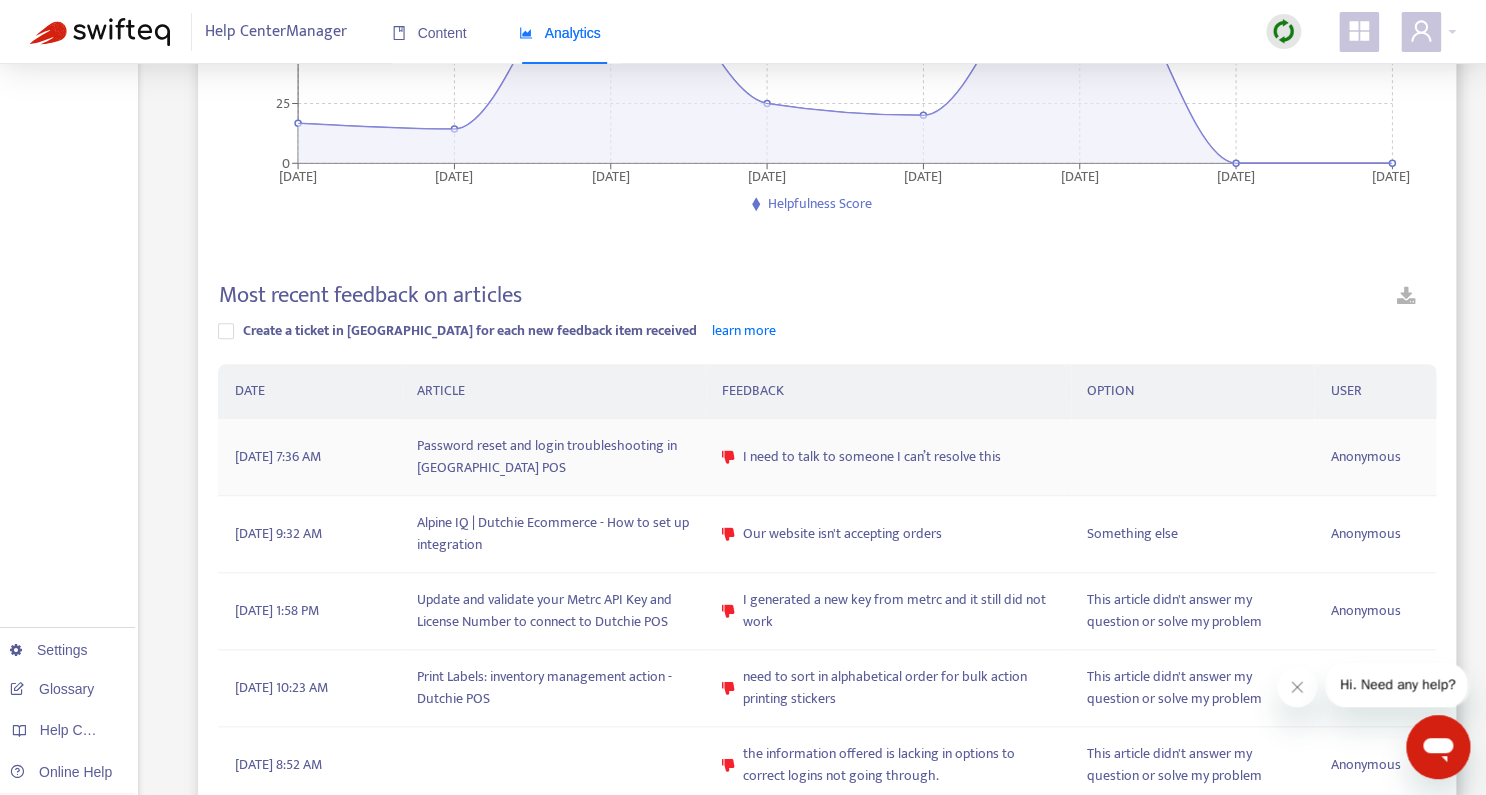click on "Password reset and login troubleshooting in [GEOGRAPHIC_DATA] POS" at bounding box center [553, 457] 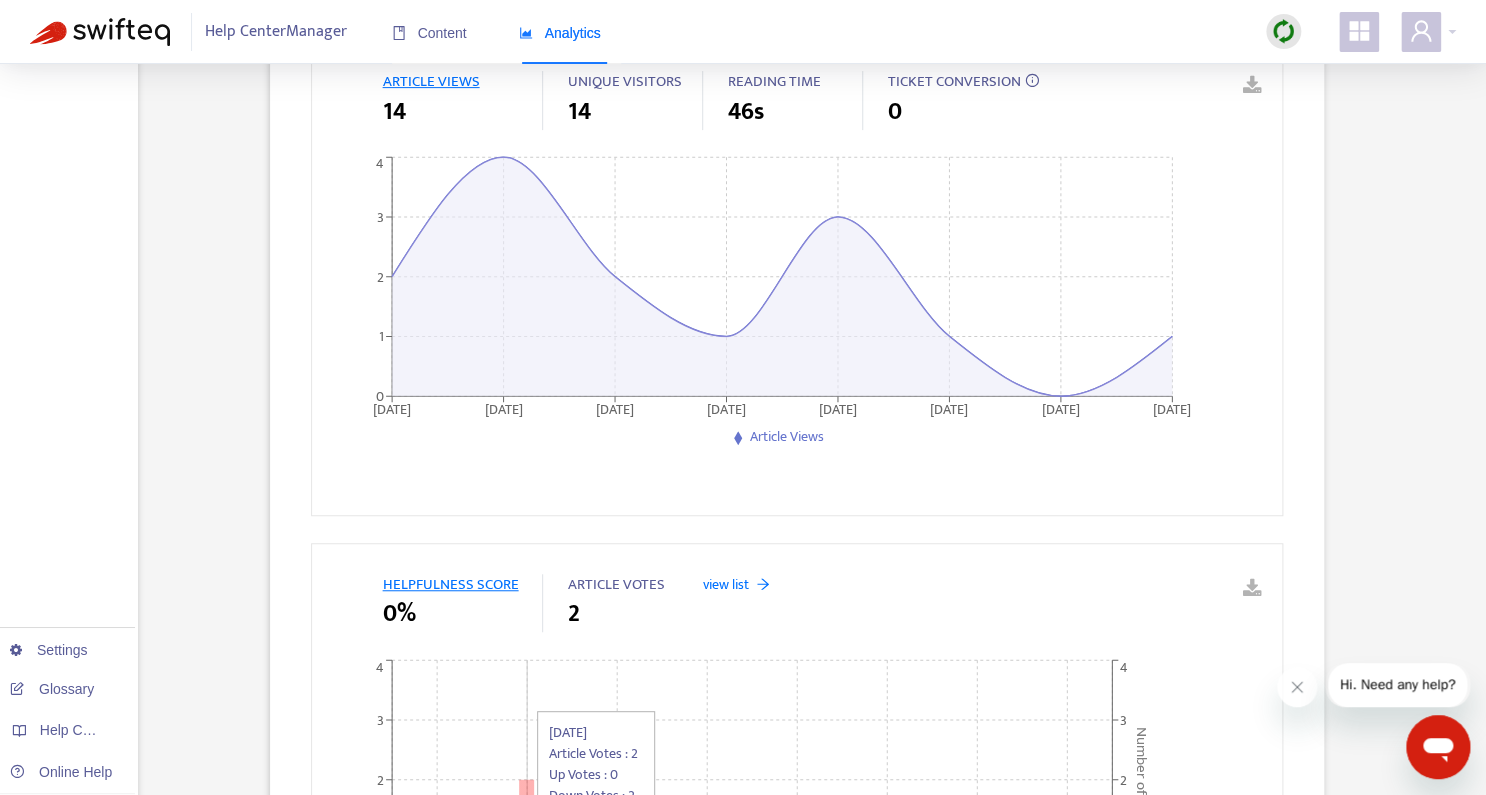 scroll, scrollTop: 0, scrollLeft: 0, axis: both 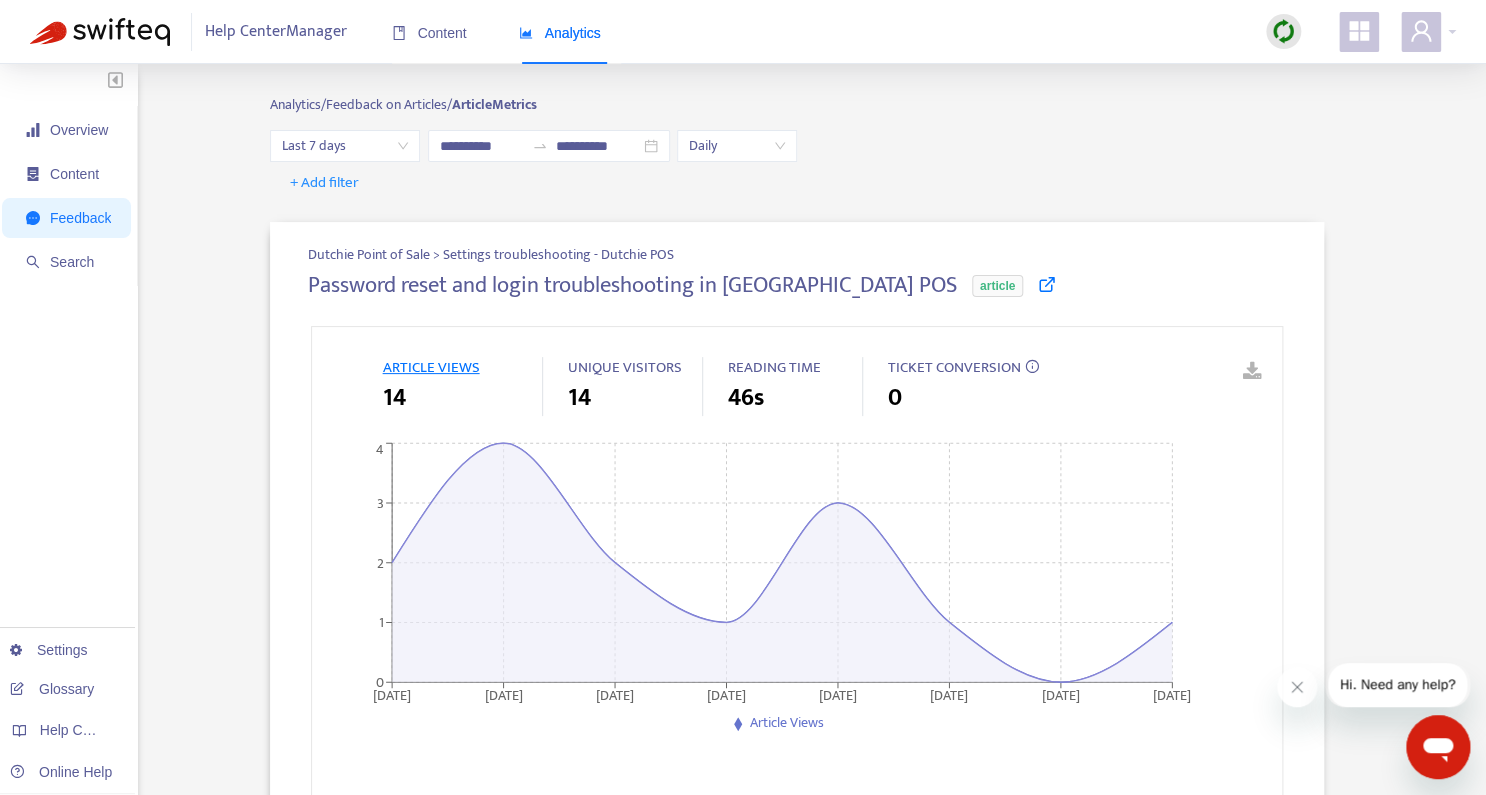 click at bounding box center [1047, 284] 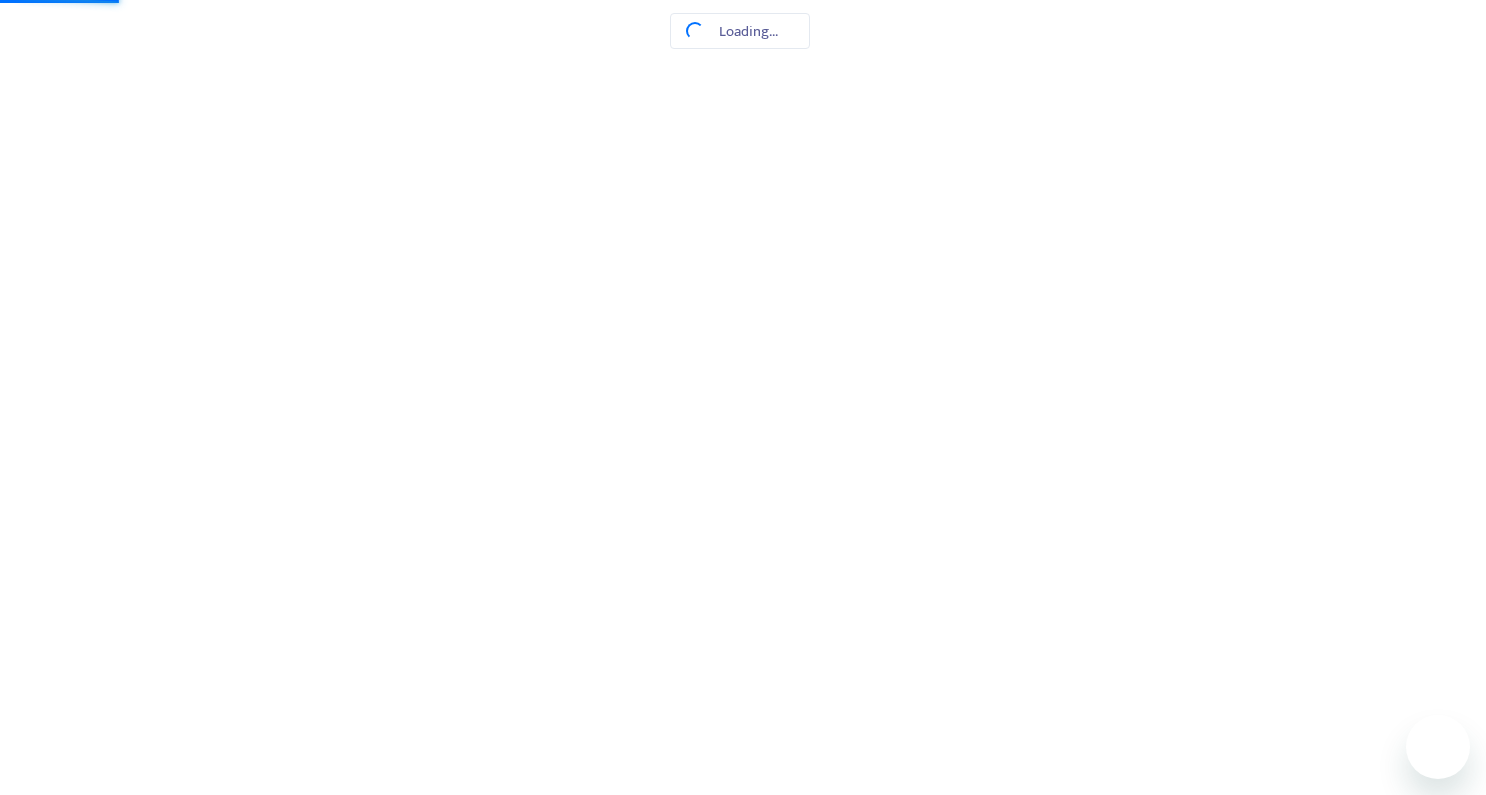 scroll, scrollTop: 0, scrollLeft: 0, axis: both 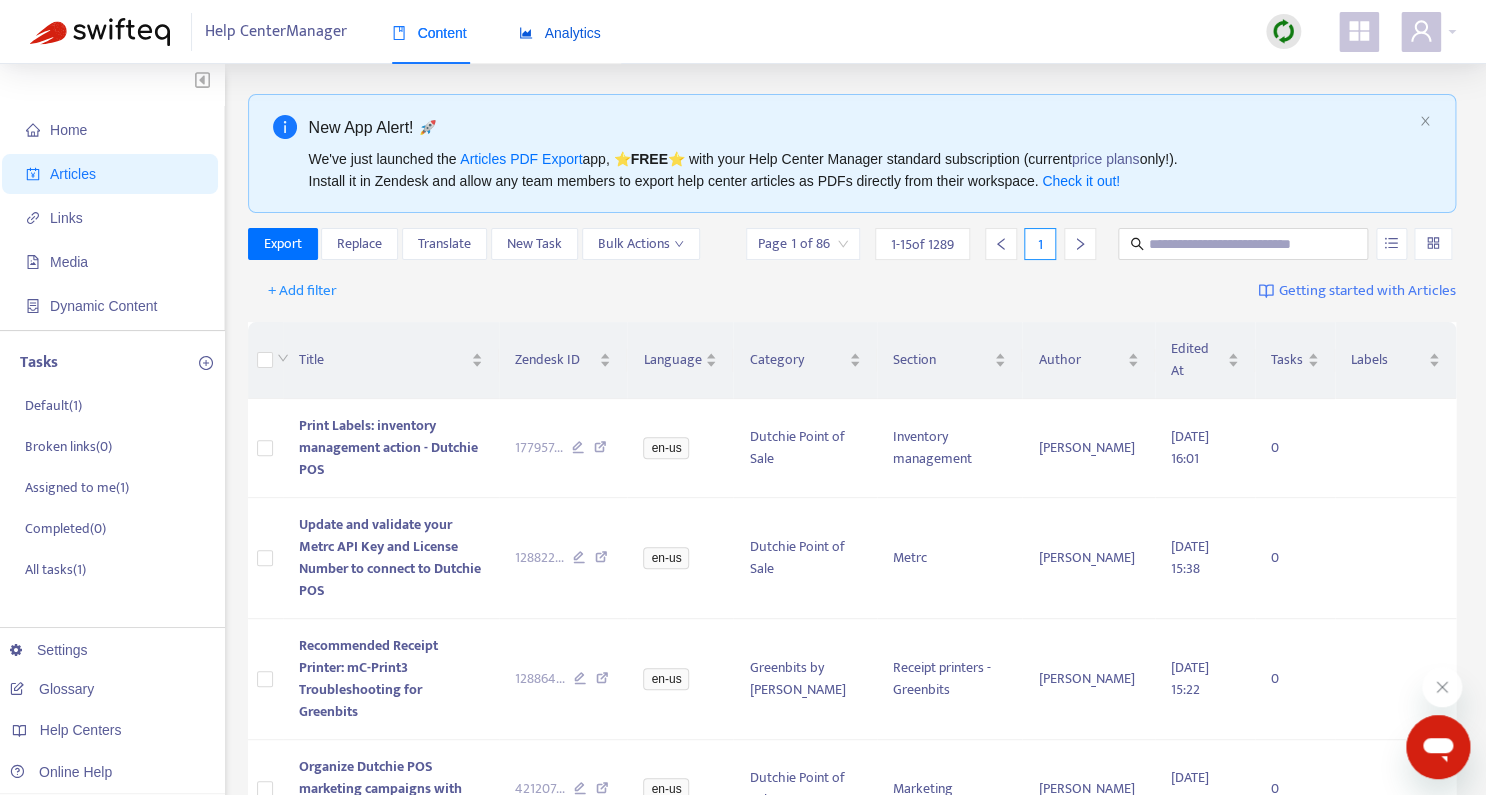 click on "Analytics" at bounding box center (560, 33) 